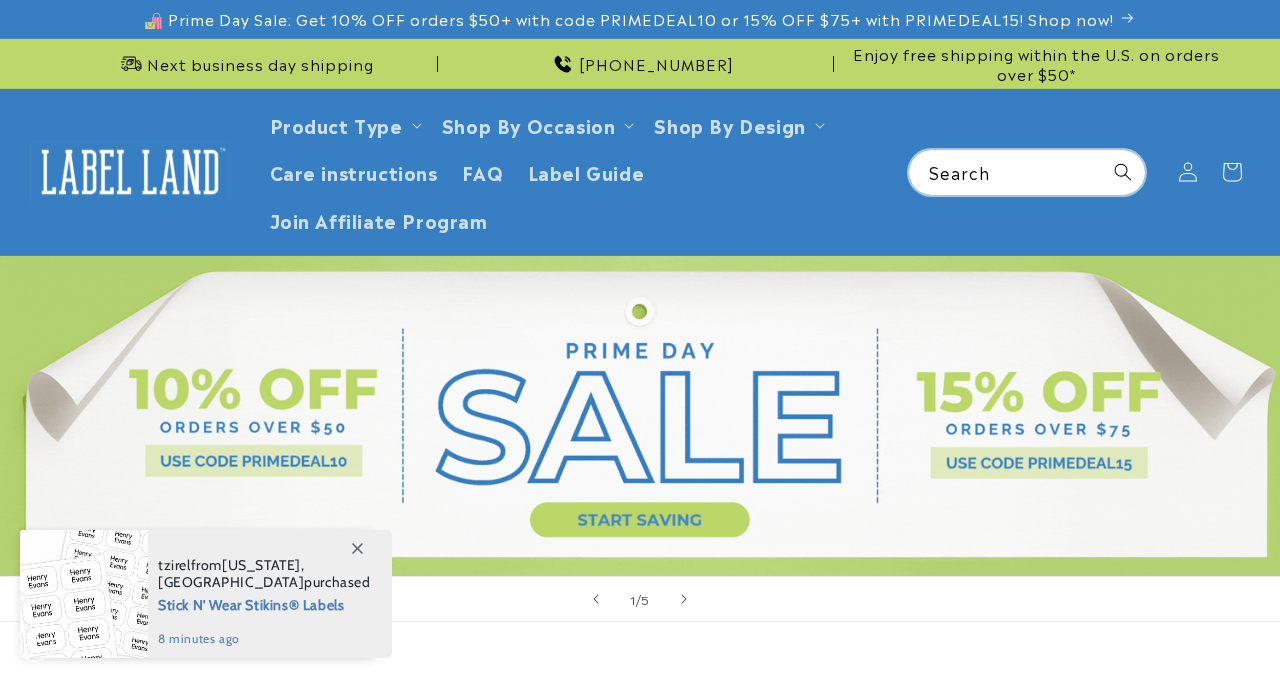 scroll, scrollTop: 0, scrollLeft: 0, axis: both 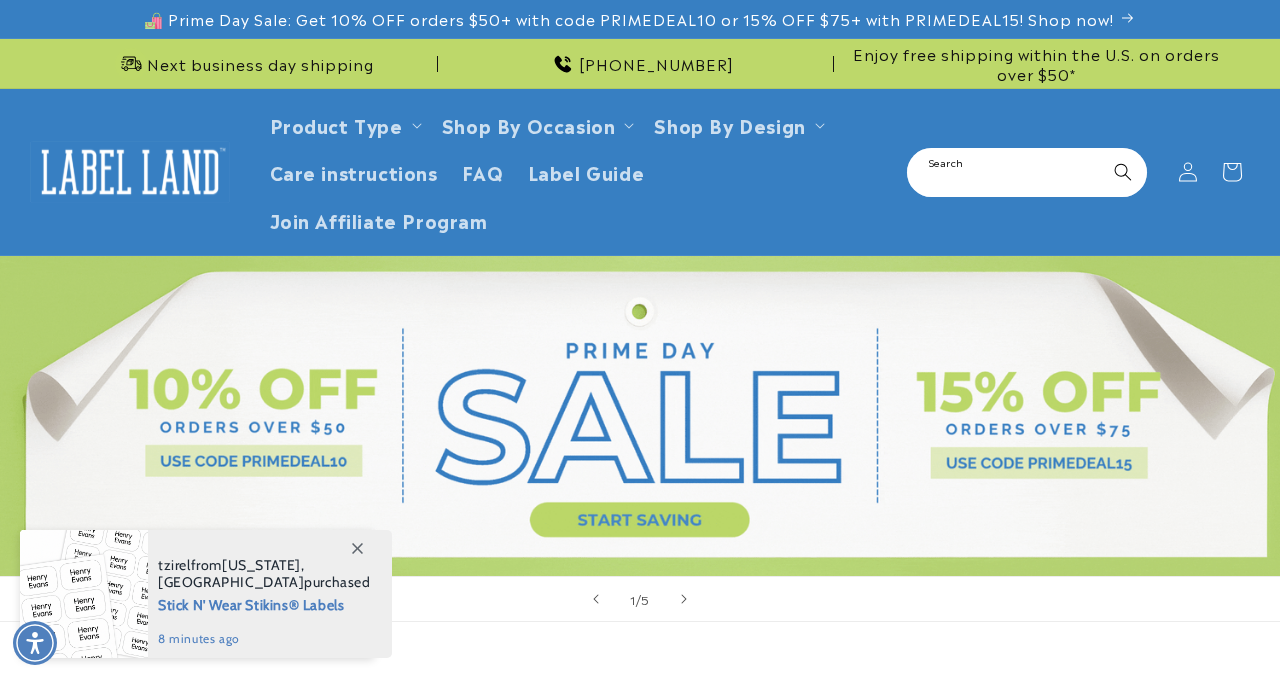click on "Search" at bounding box center [1027, 172] 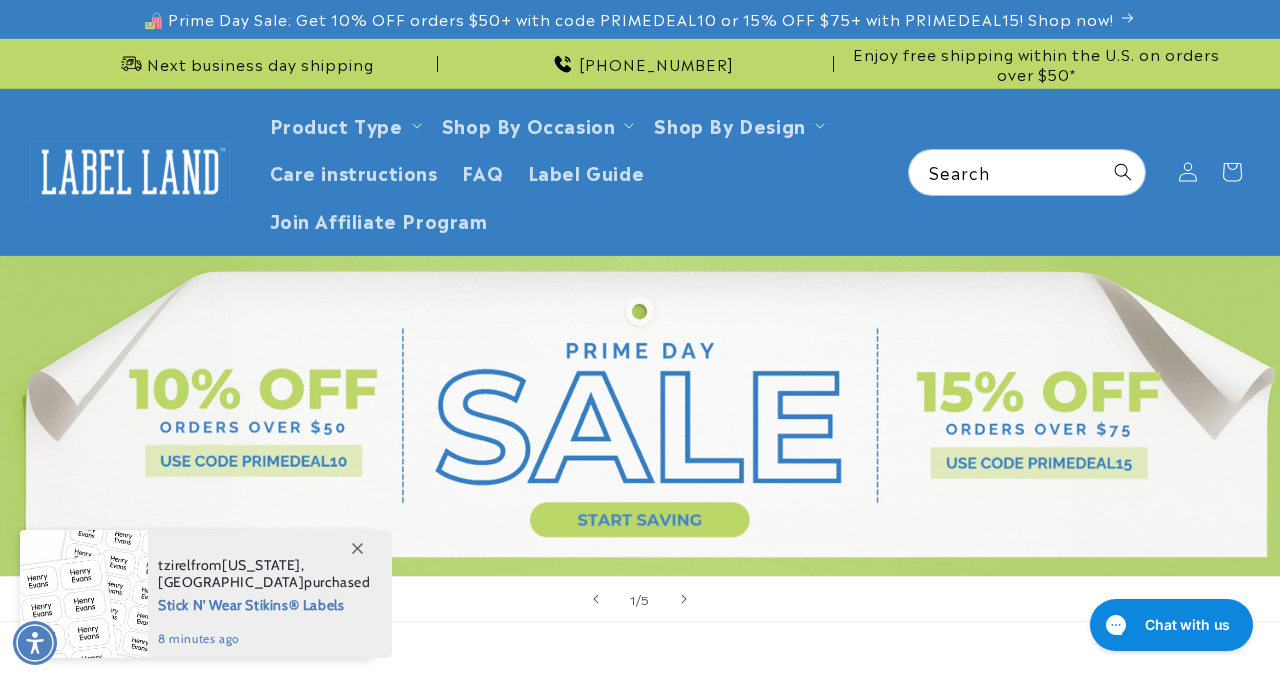 scroll, scrollTop: 0, scrollLeft: 0, axis: both 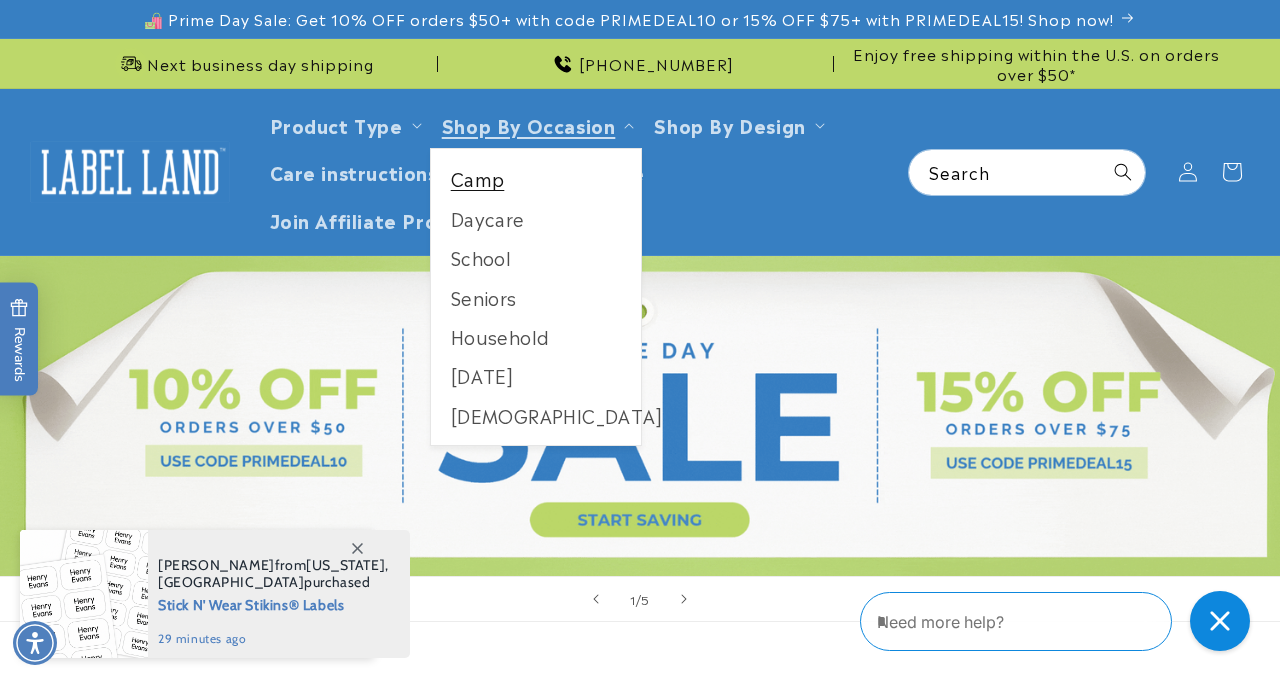 click on "Camp" at bounding box center (536, 178) 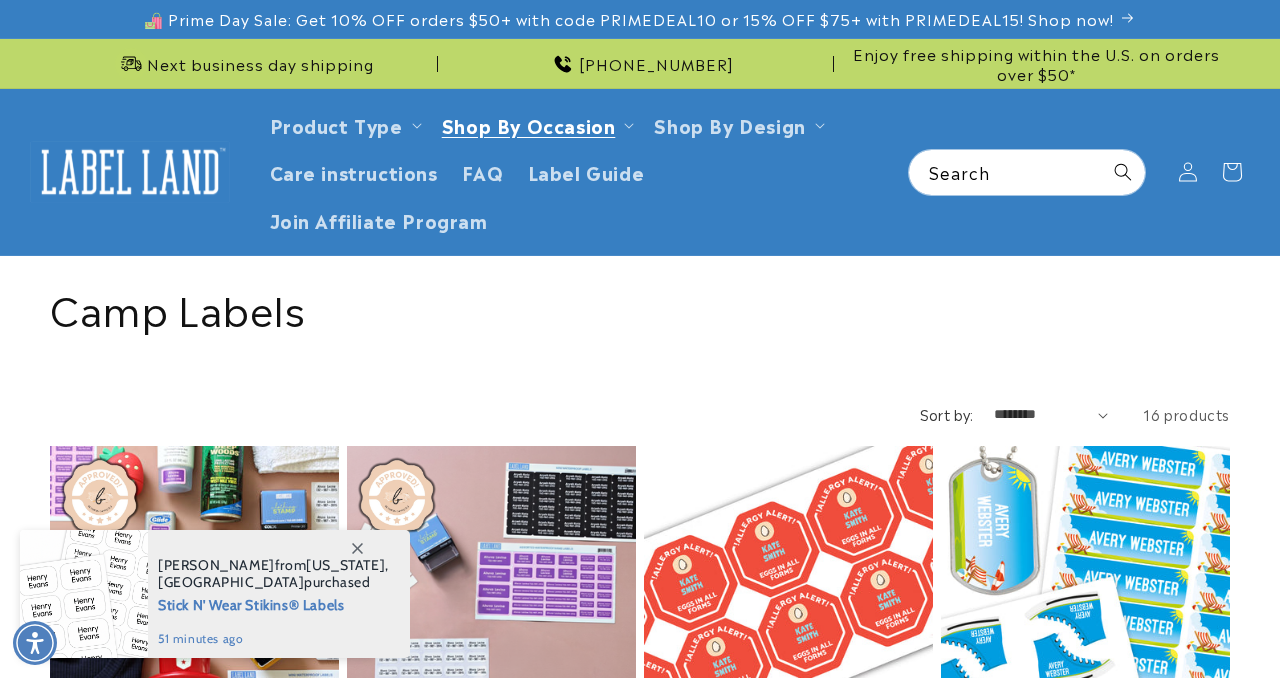 scroll, scrollTop: 436, scrollLeft: 0, axis: vertical 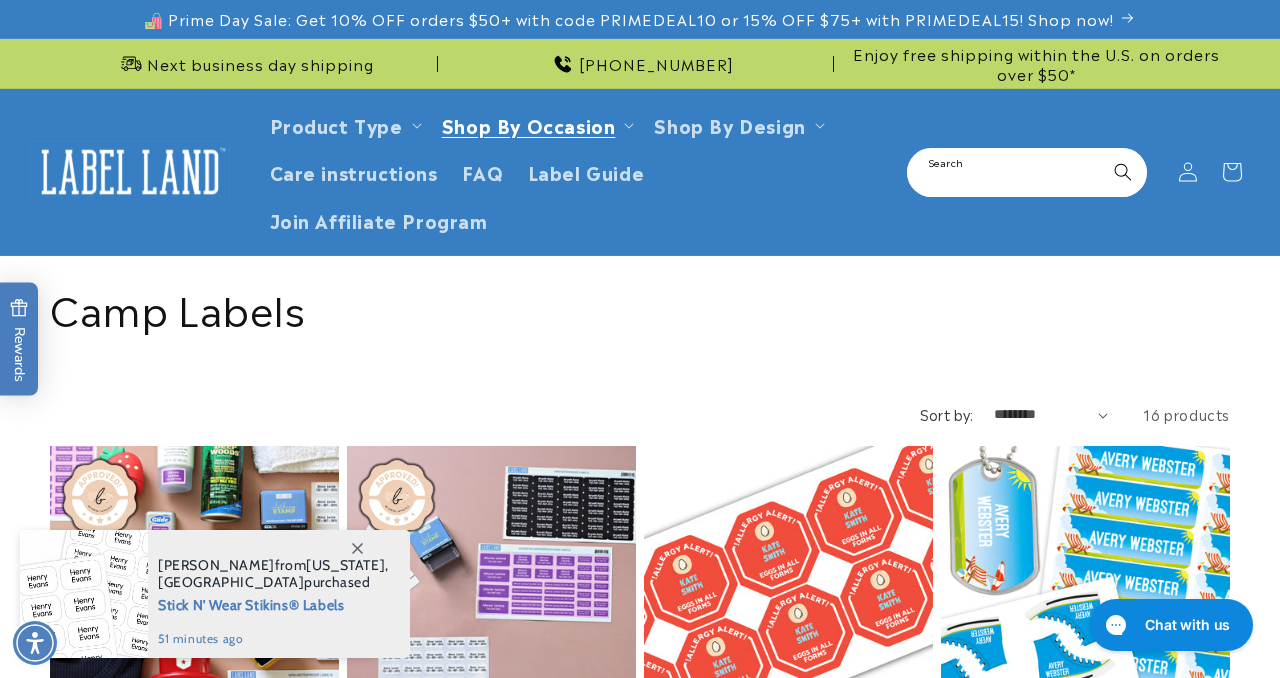click on "Search" at bounding box center (1027, 172) 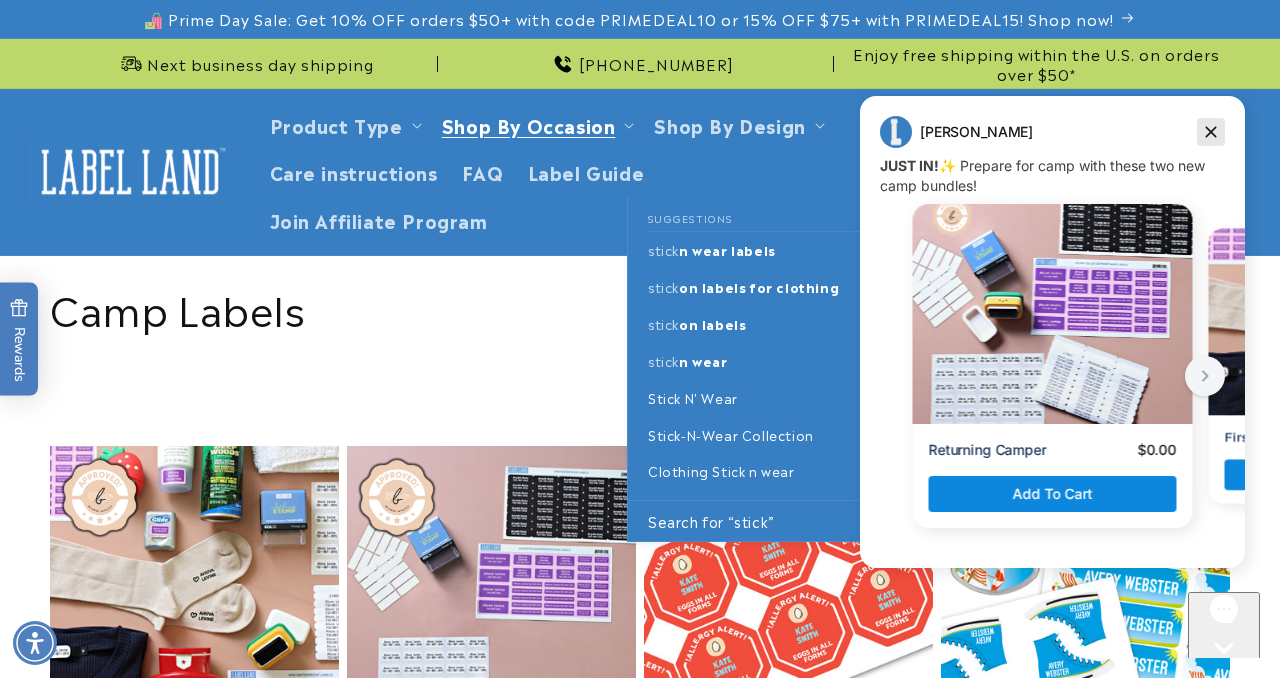click 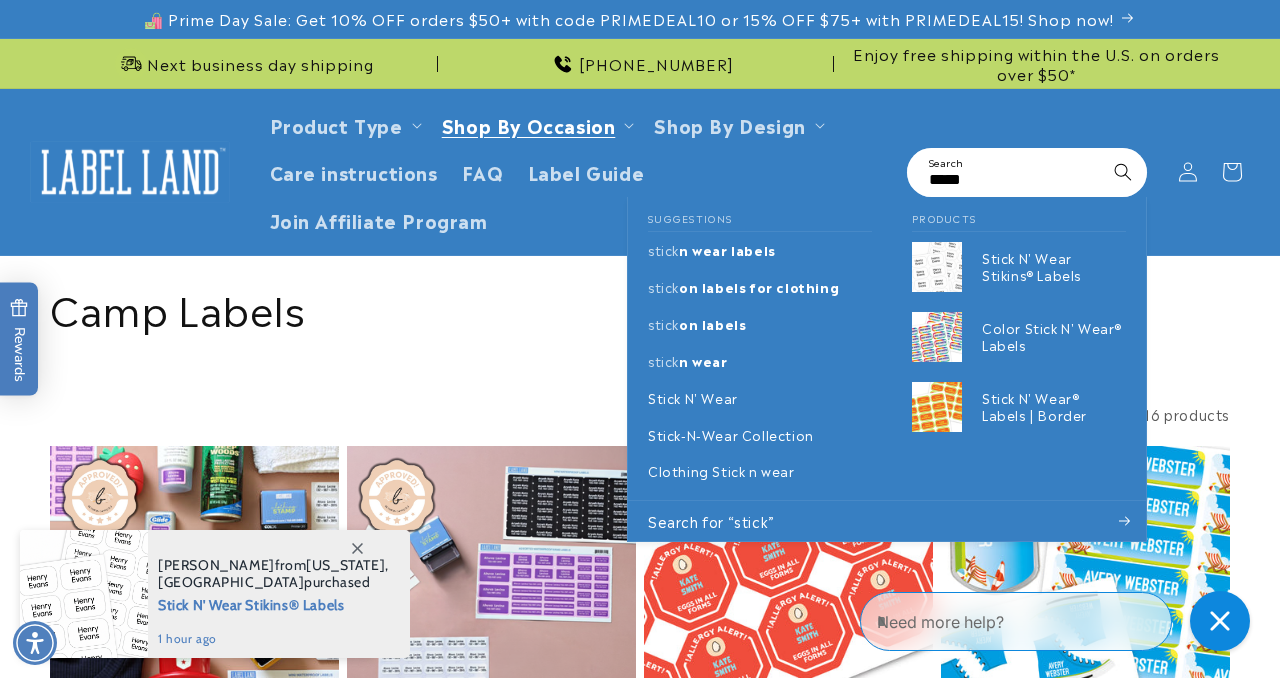 click on "*****" at bounding box center (1027, 172) 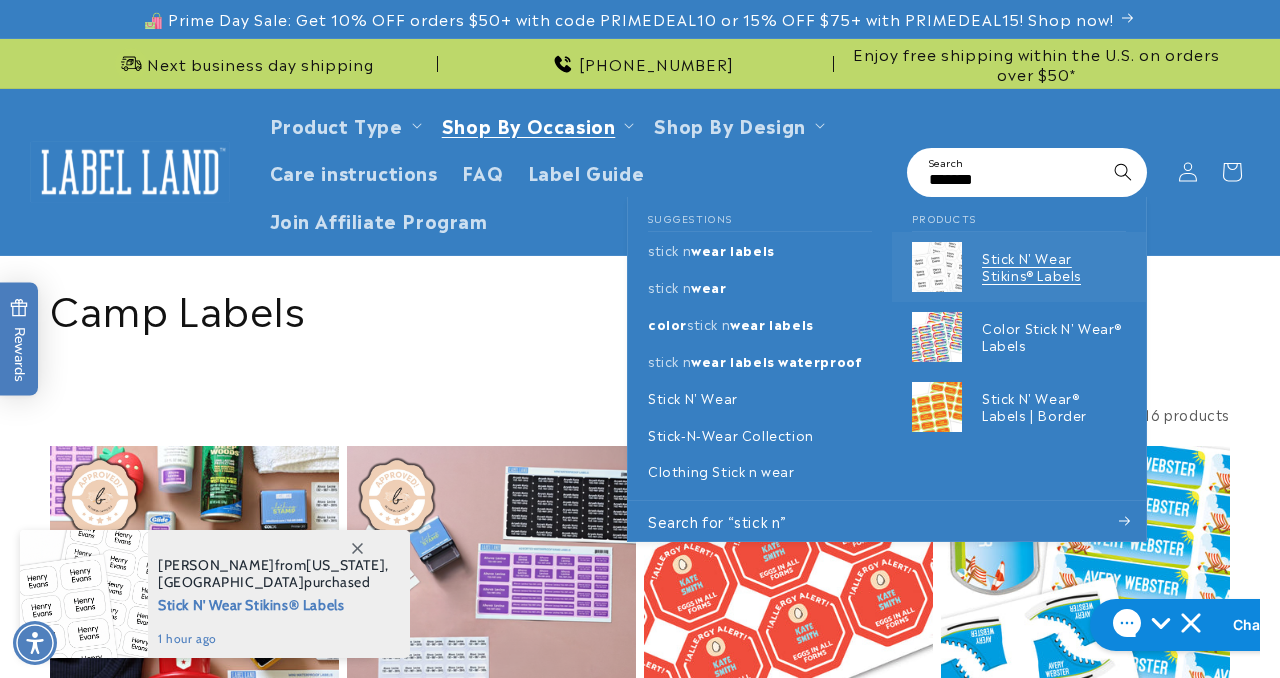 type on "*******" 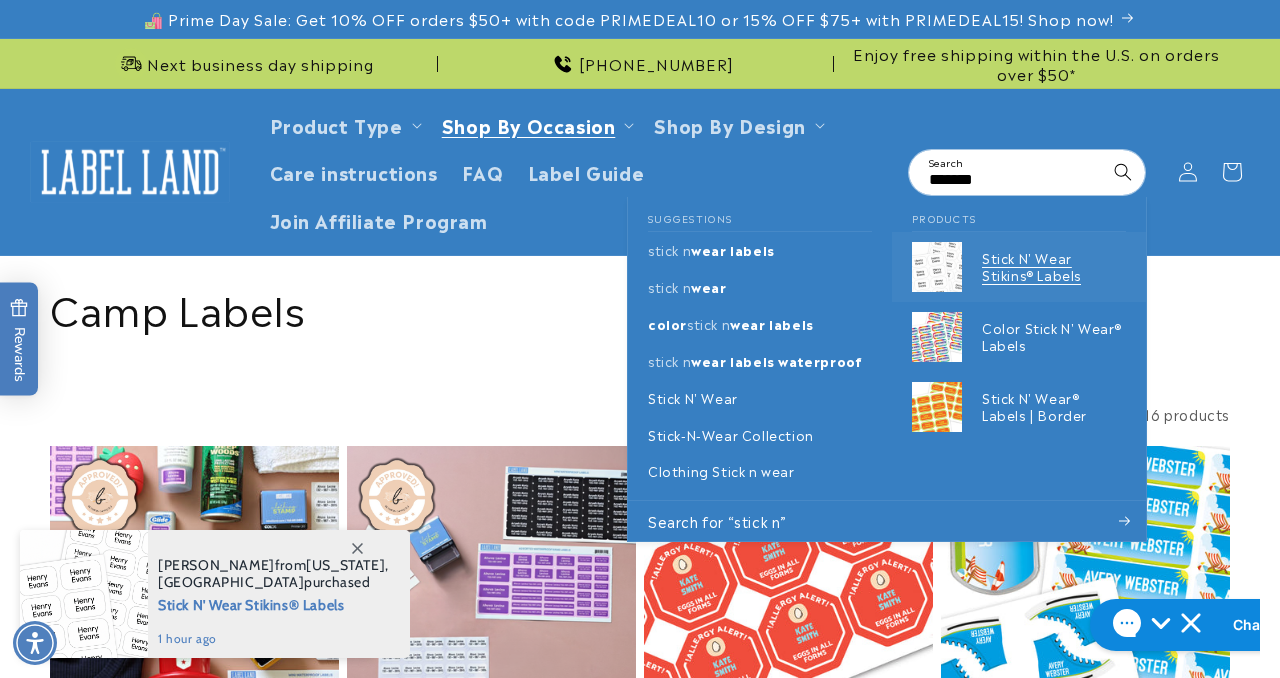 click on "Stick N' Wear Stikins® Labels" at bounding box center (1054, 267) 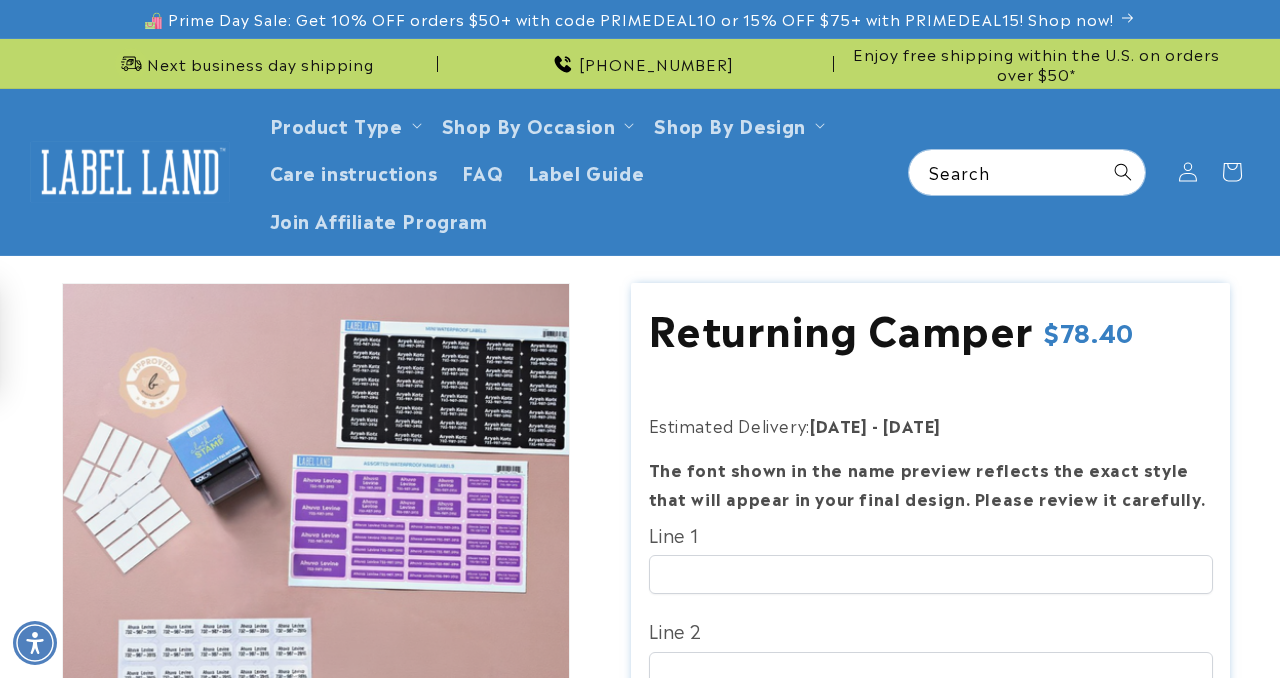 scroll, scrollTop: 0, scrollLeft: 0, axis: both 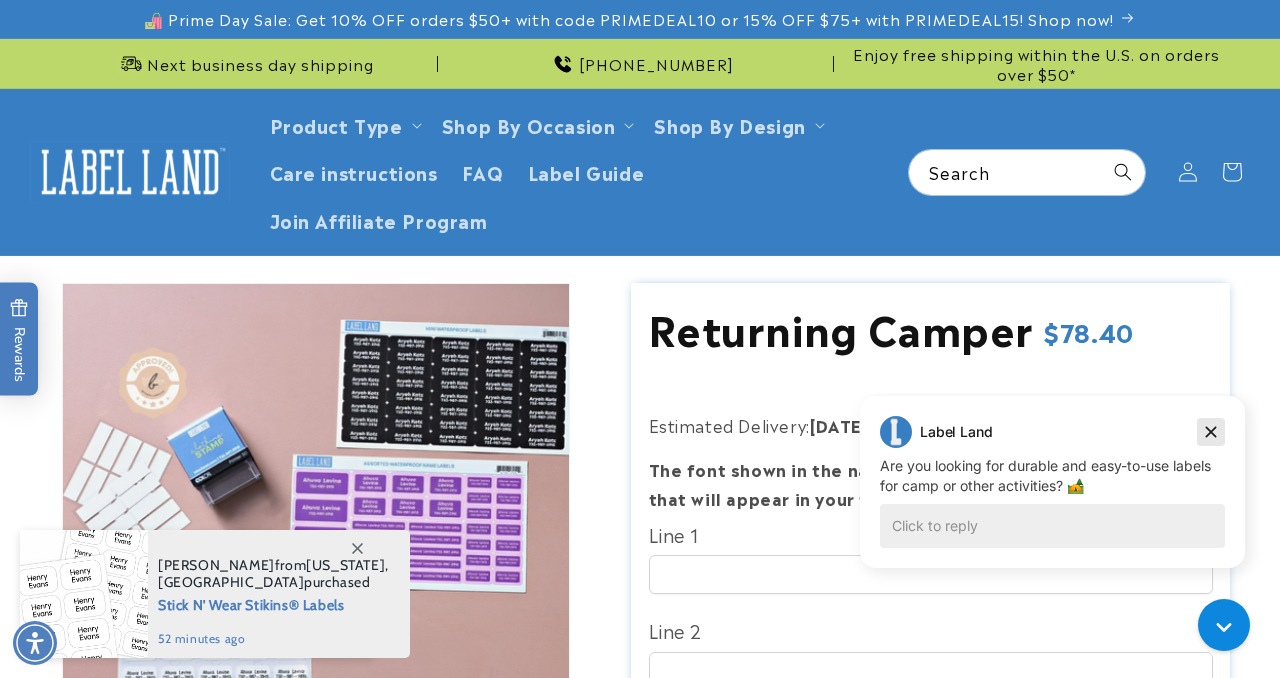 click 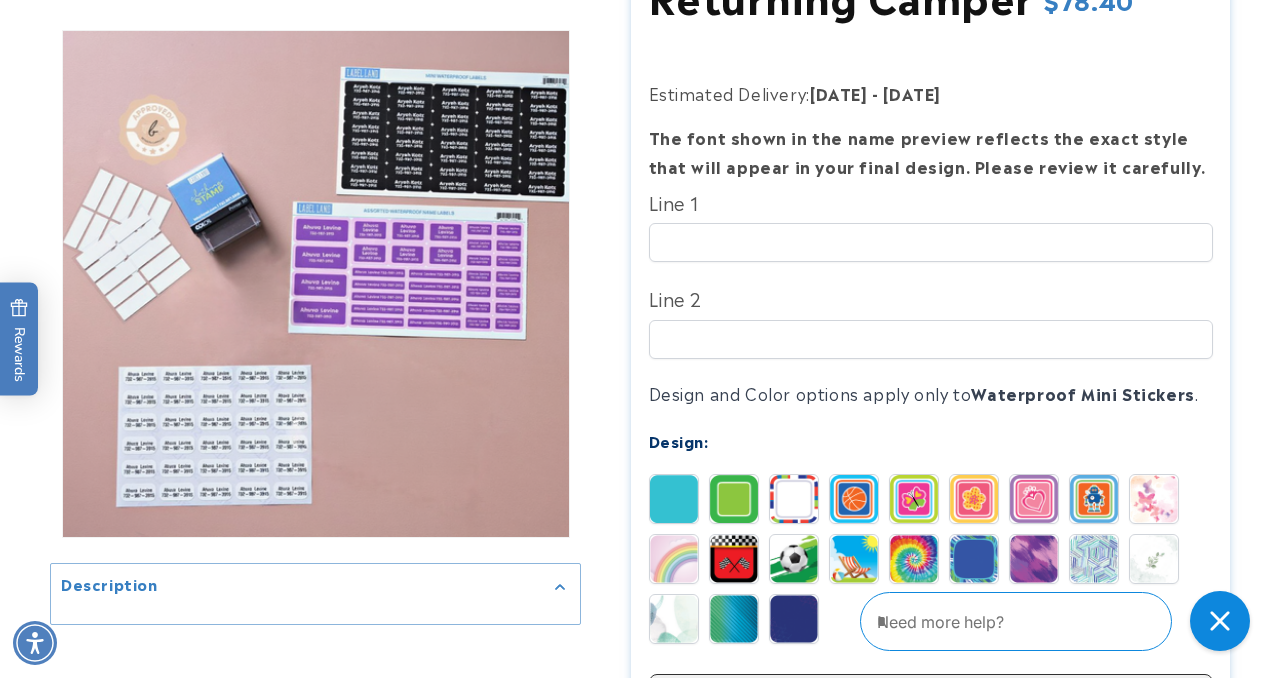 scroll, scrollTop: 364, scrollLeft: 0, axis: vertical 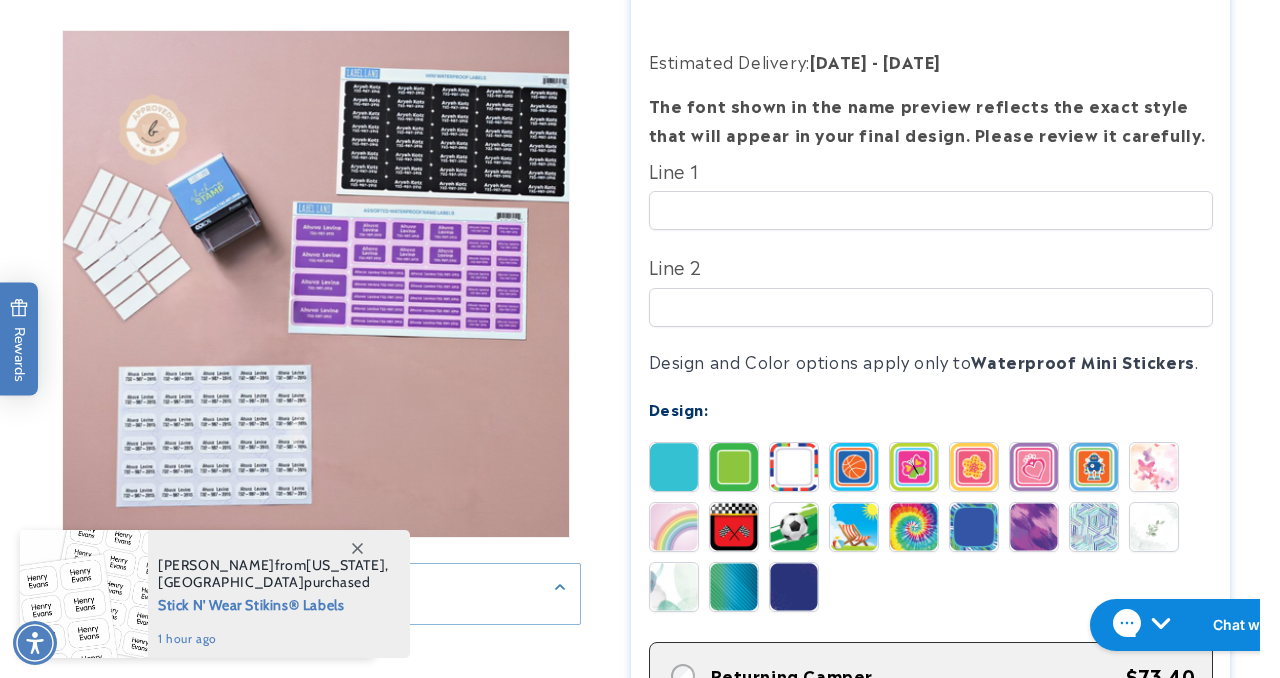 click 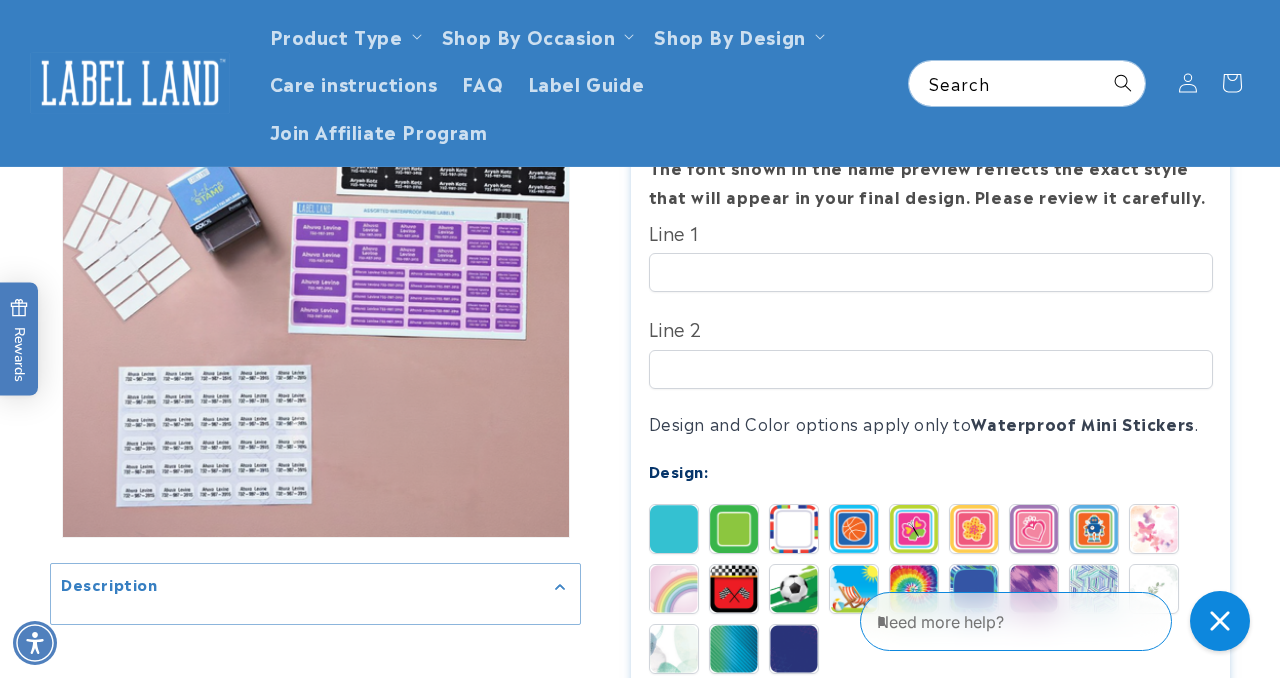 scroll, scrollTop: 0, scrollLeft: 0, axis: both 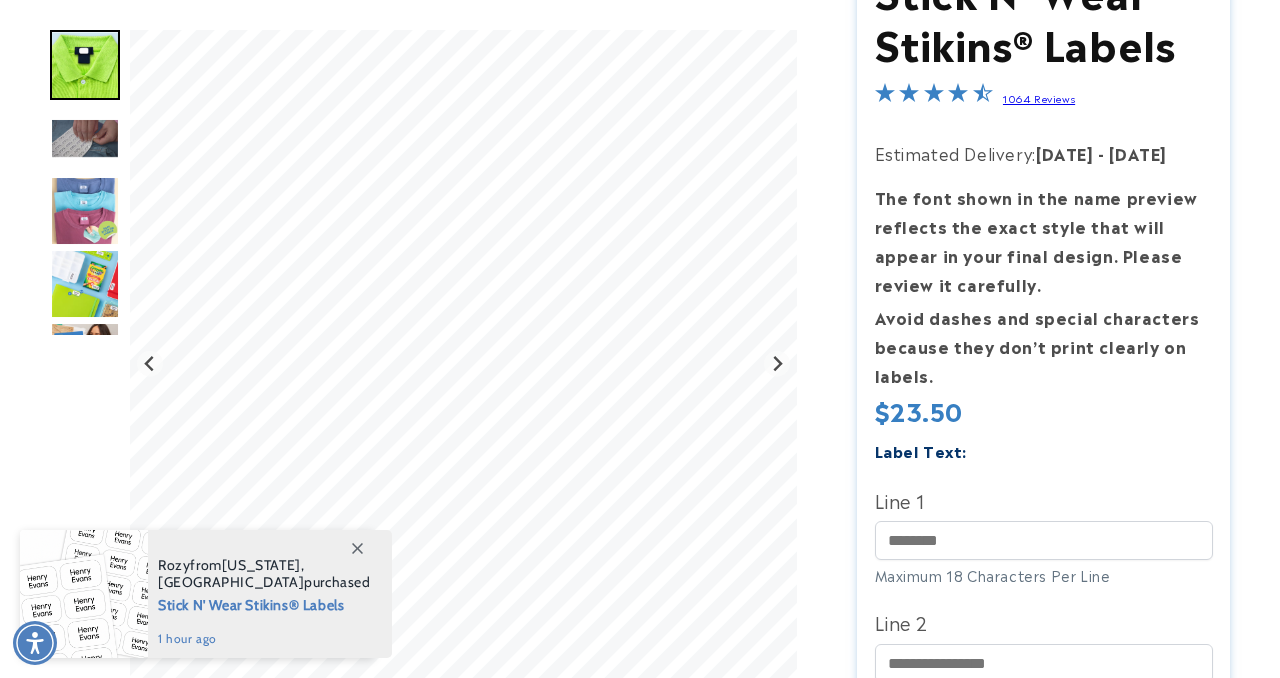 click 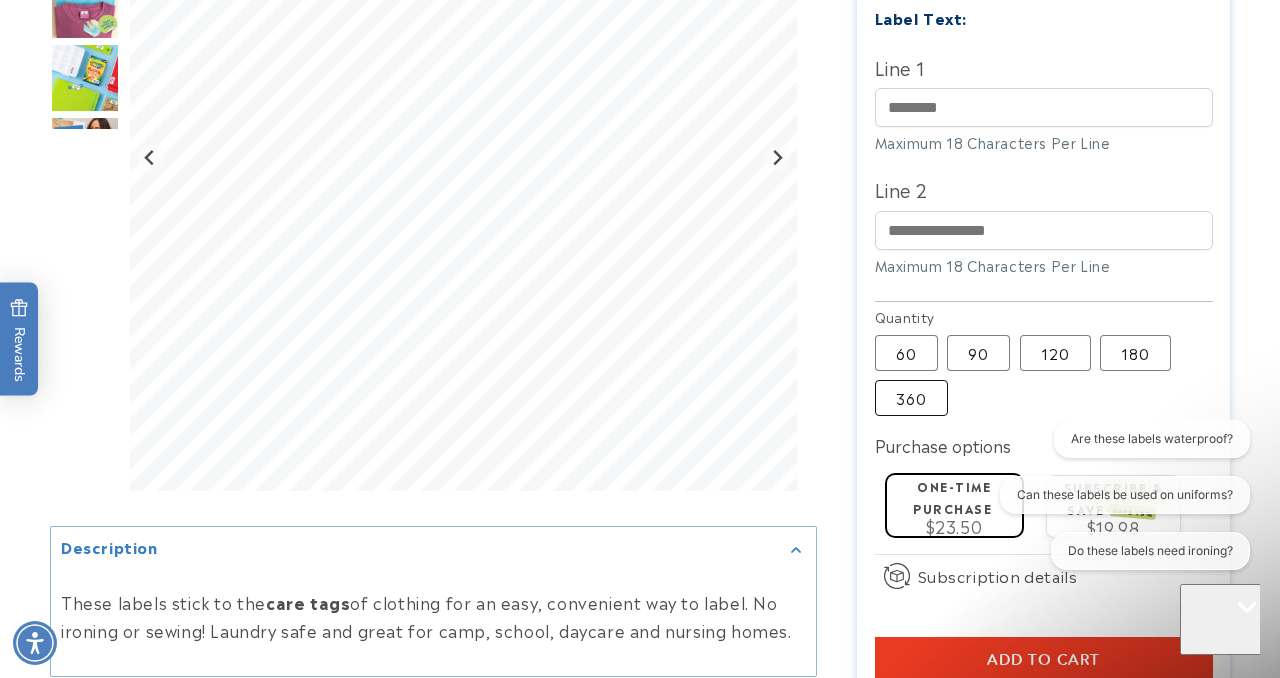scroll, scrollTop: 811, scrollLeft: 0, axis: vertical 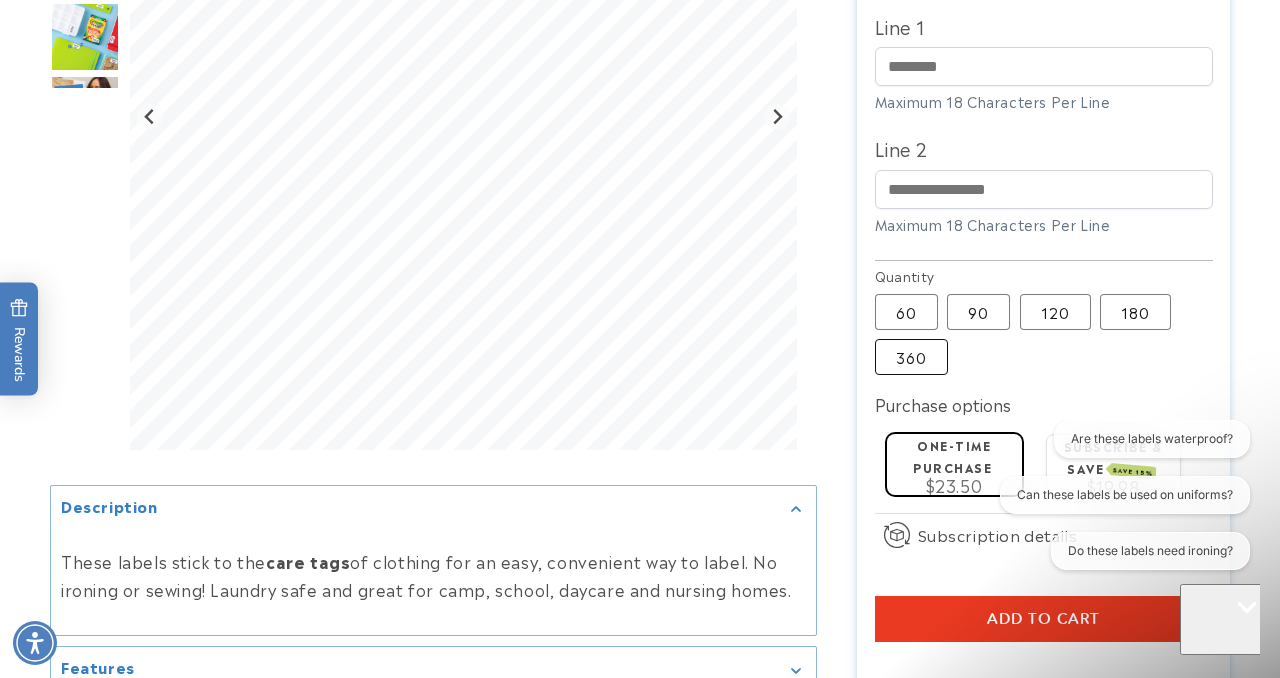 click on "360 Variant sold out or unavailable" at bounding box center [911, 357] 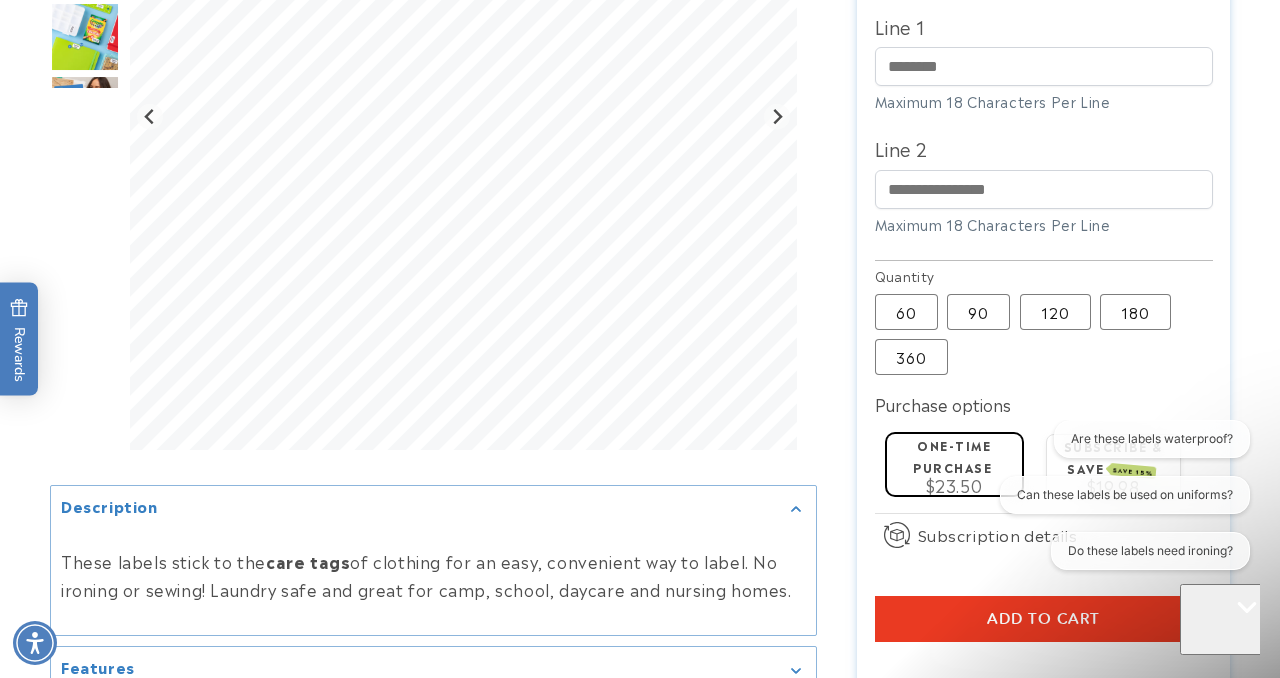 type 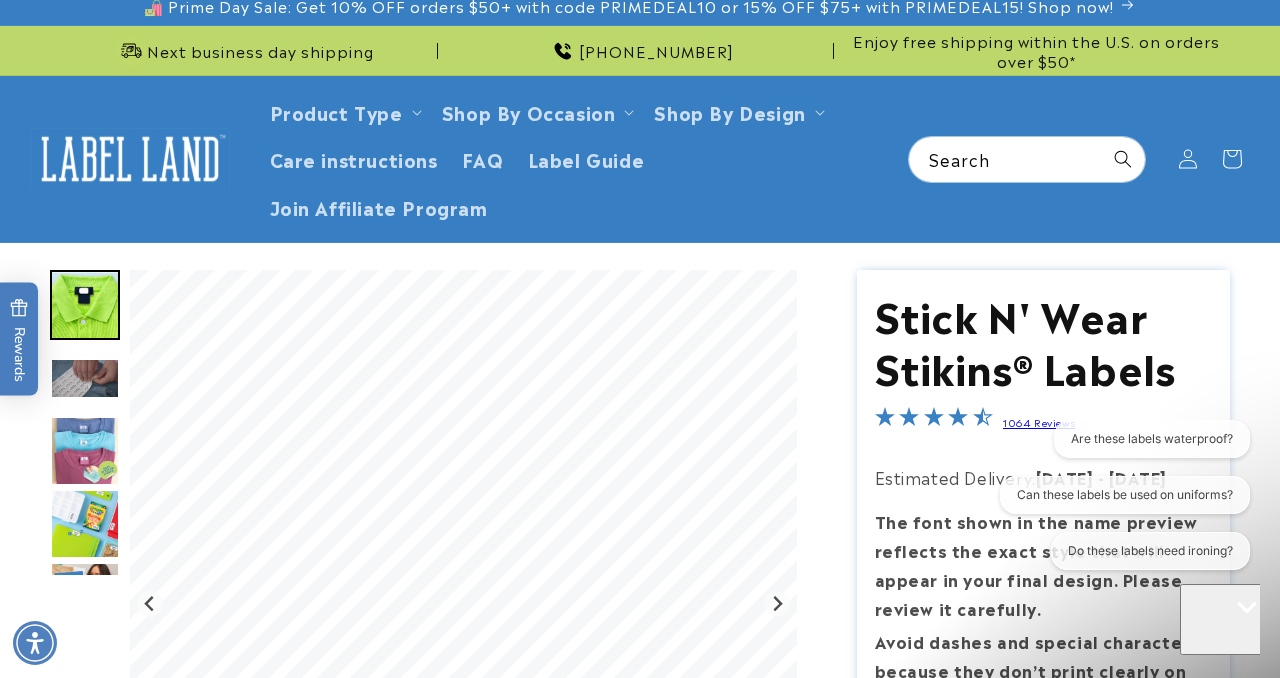 scroll, scrollTop: 0, scrollLeft: 0, axis: both 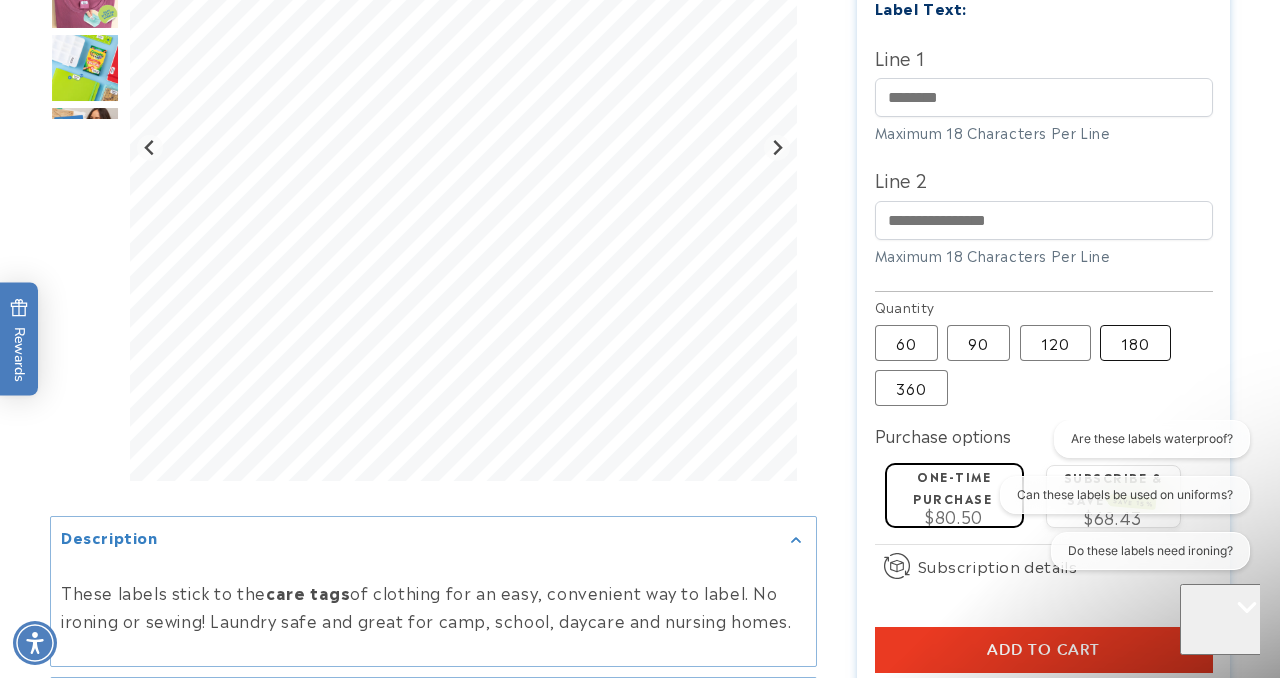 click on "180 Variant sold out or unavailable" at bounding box center [1135, 343] 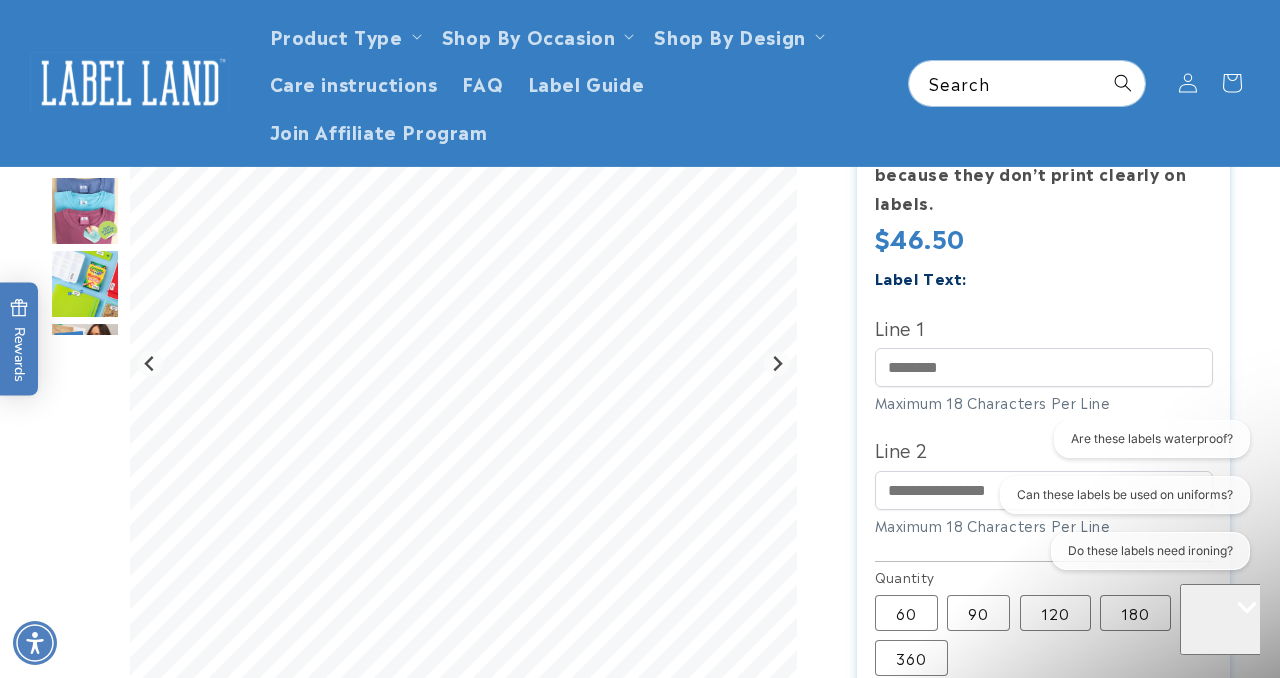 scroll, scrollTop: 506, scrollLeft: 0, axis: vertical 